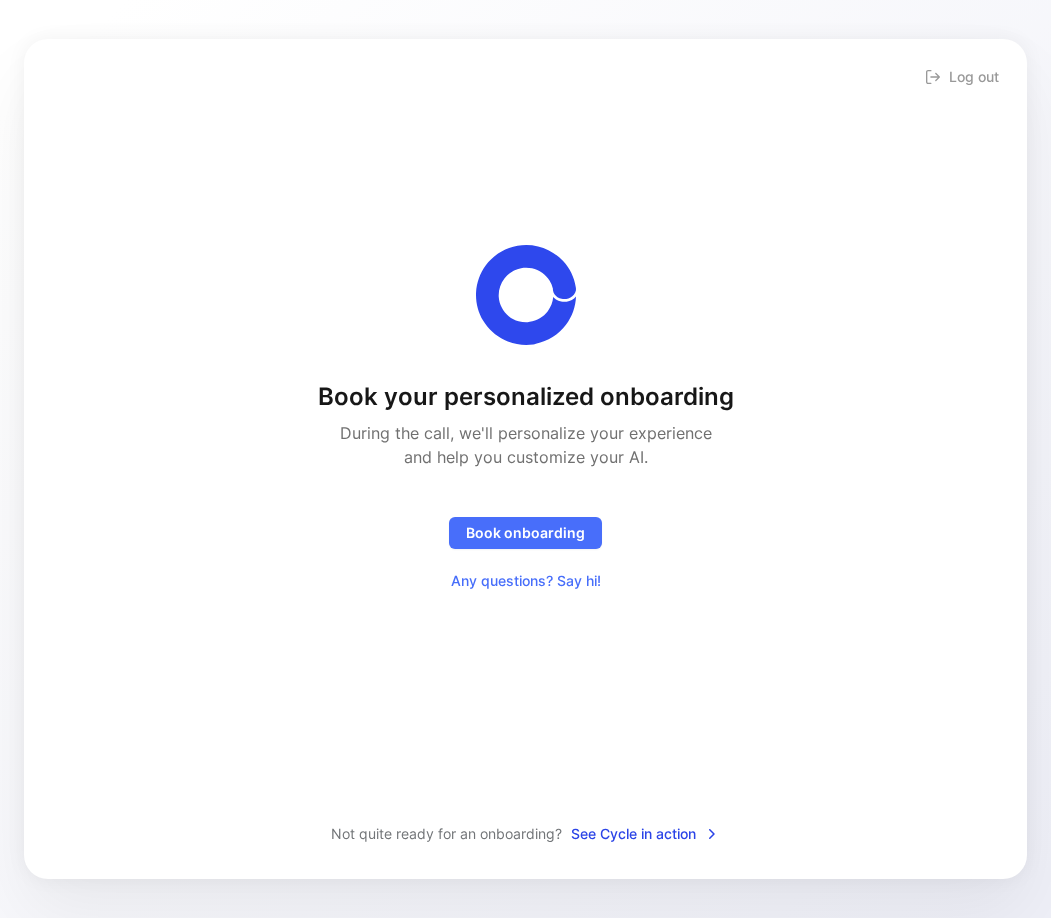 scroll, scrollTop: 0, scrollLeft: 0, axis: both 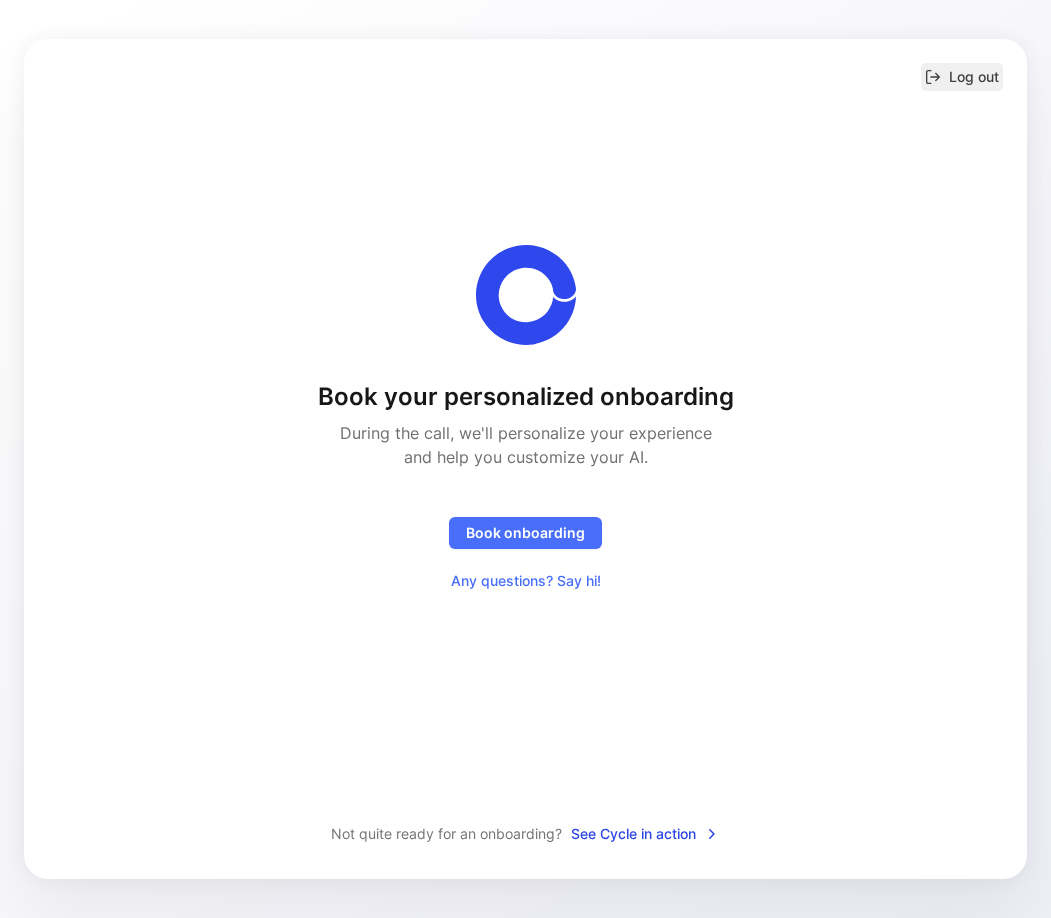 click on "Log out" at bounding box center (962, 77) 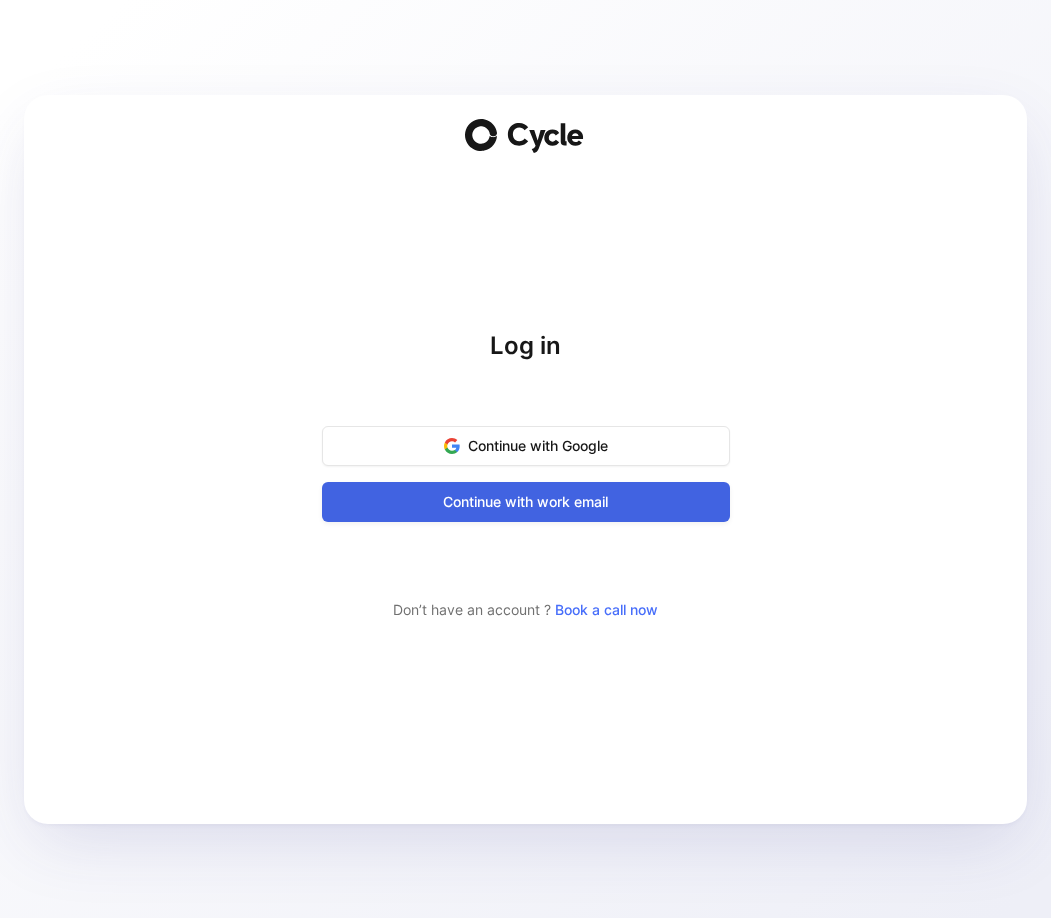 click on "Continue with work email" at bounding box center (526, 502) 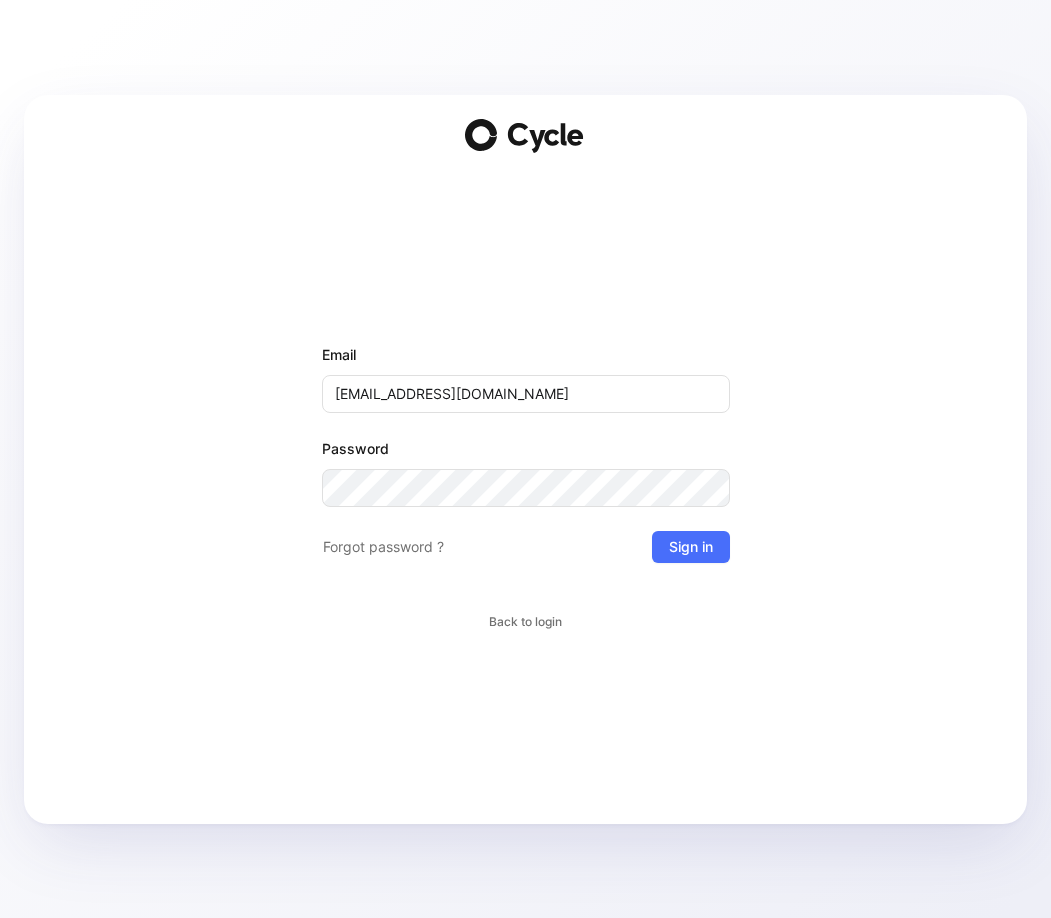 type on "annabelle@shopmy.us" 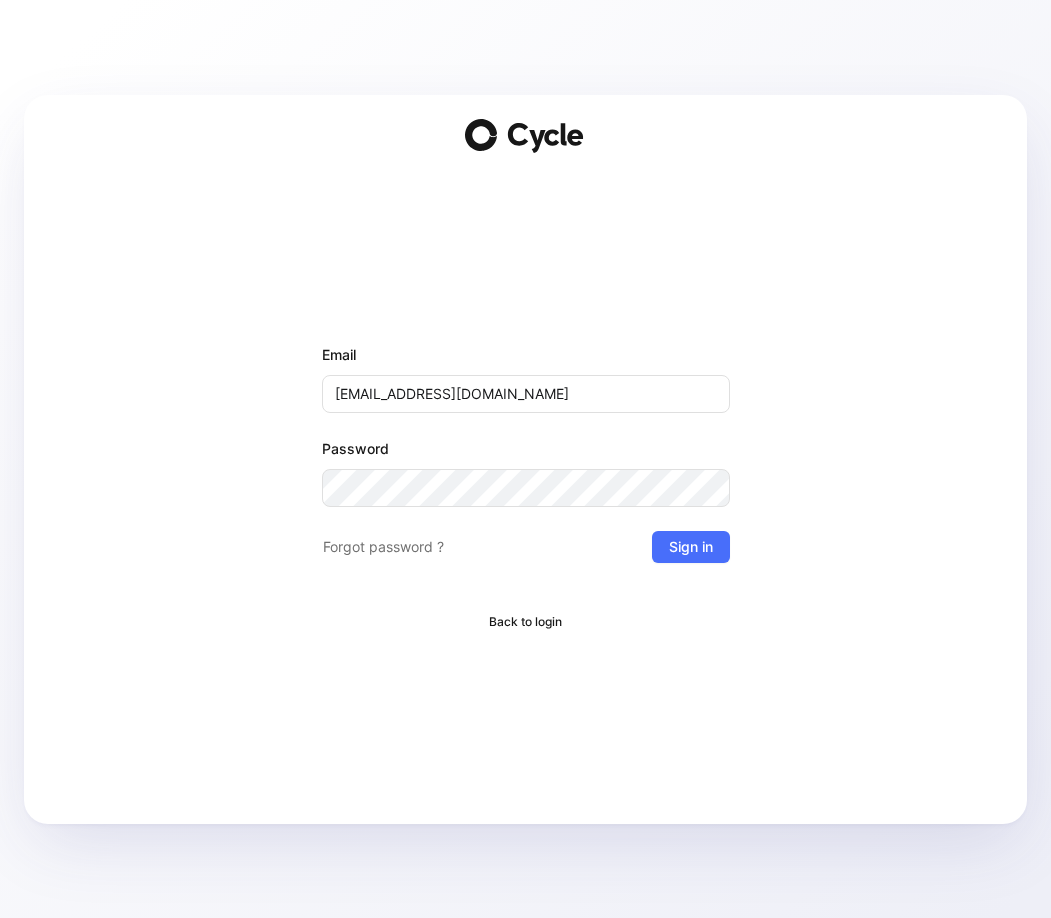 click on "Back to login" at bounding box center (525, 622) 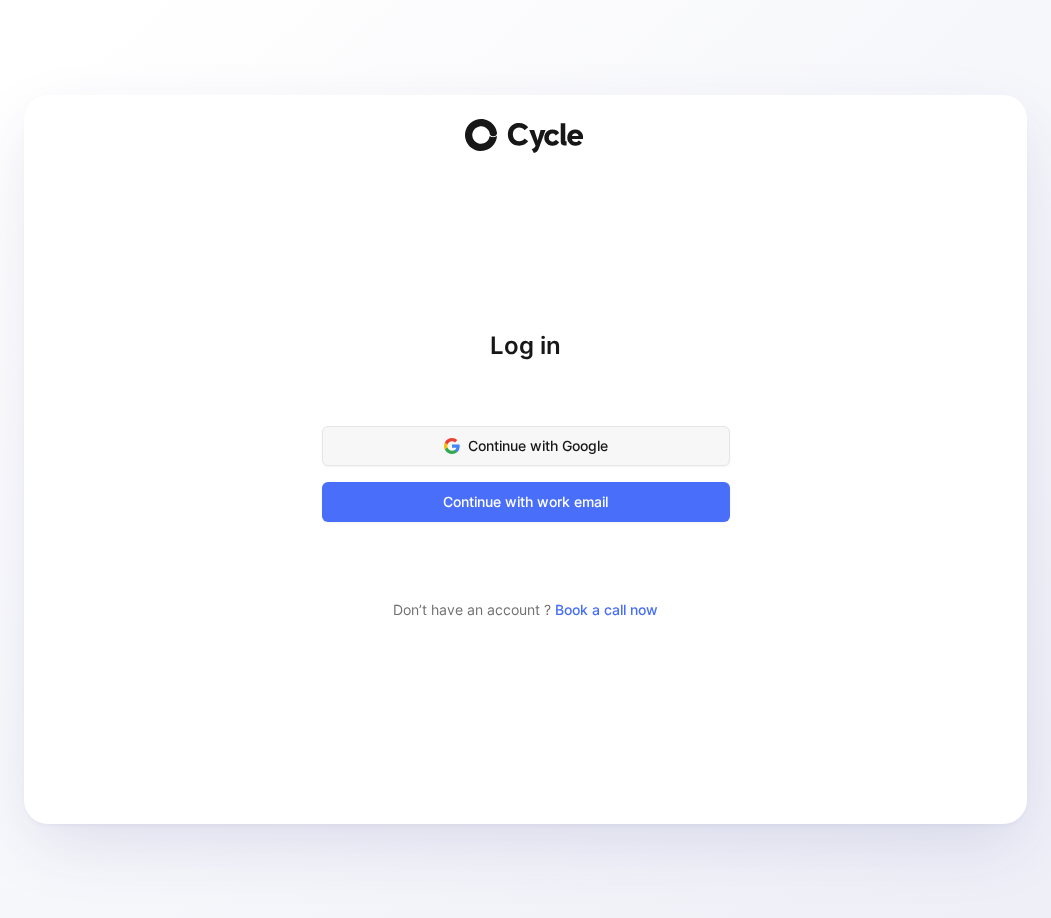 click on "Continue with Google" at bounding box center (526, 446) 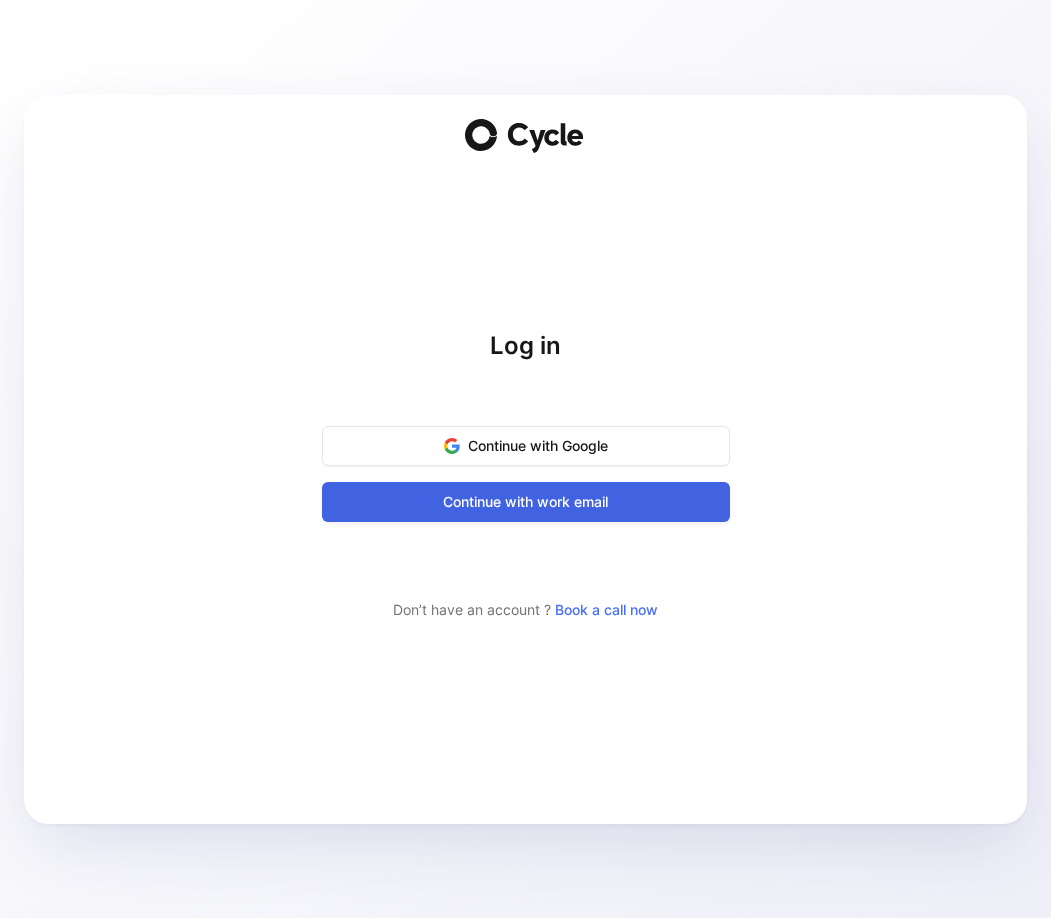 click on "Continue with work email" at bounding box center [526, 502] 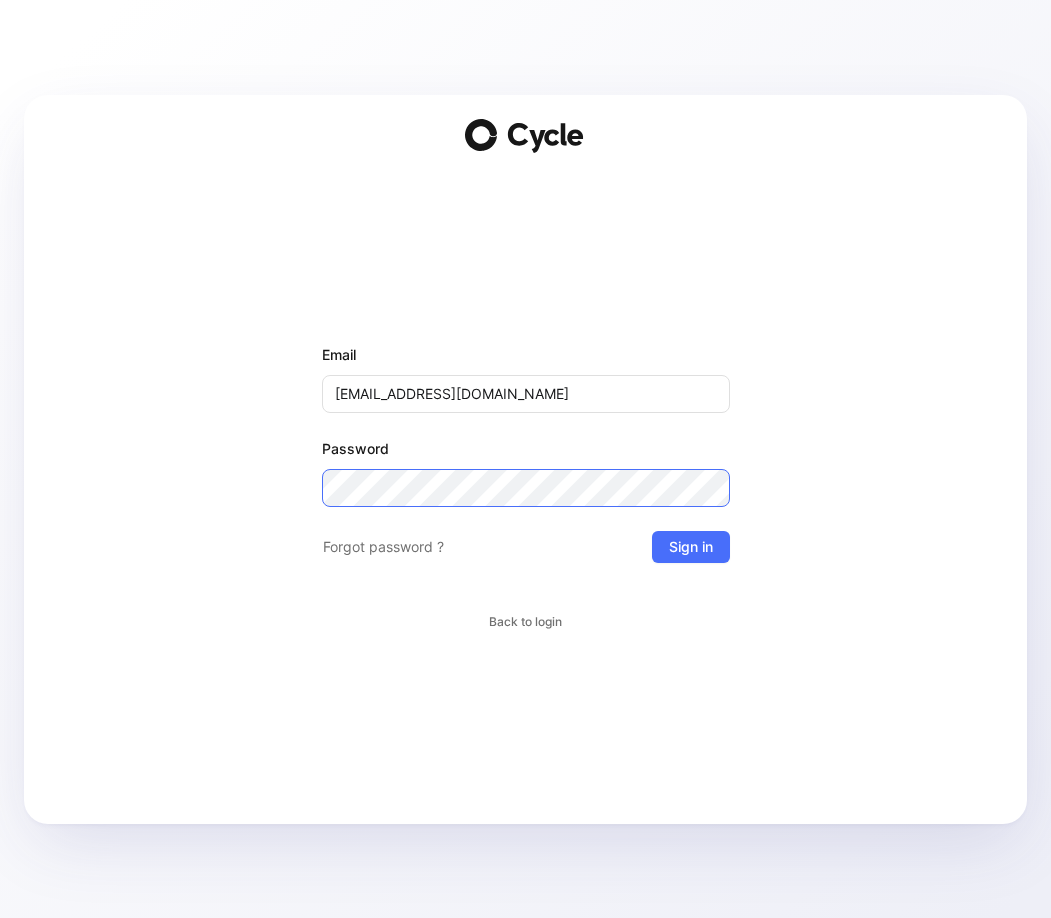 click at bounding box center (0, 918) 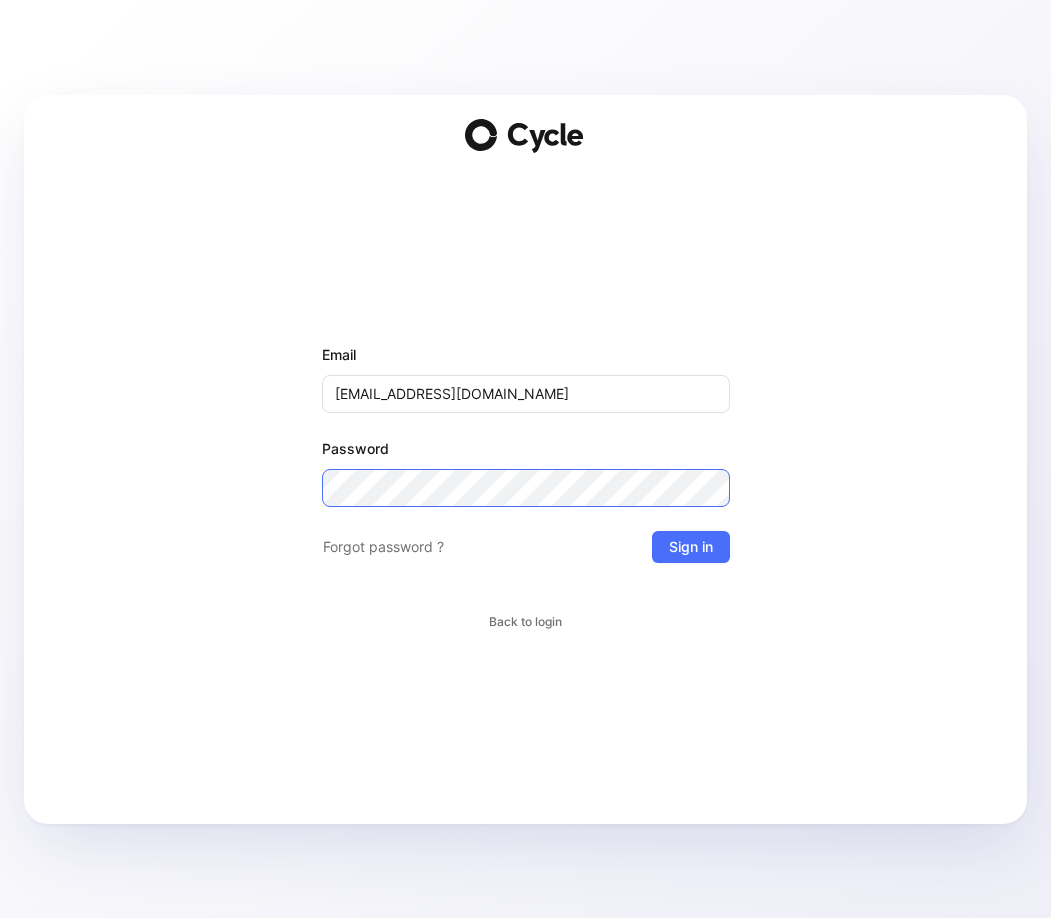 click at bounding box center [0, 918] 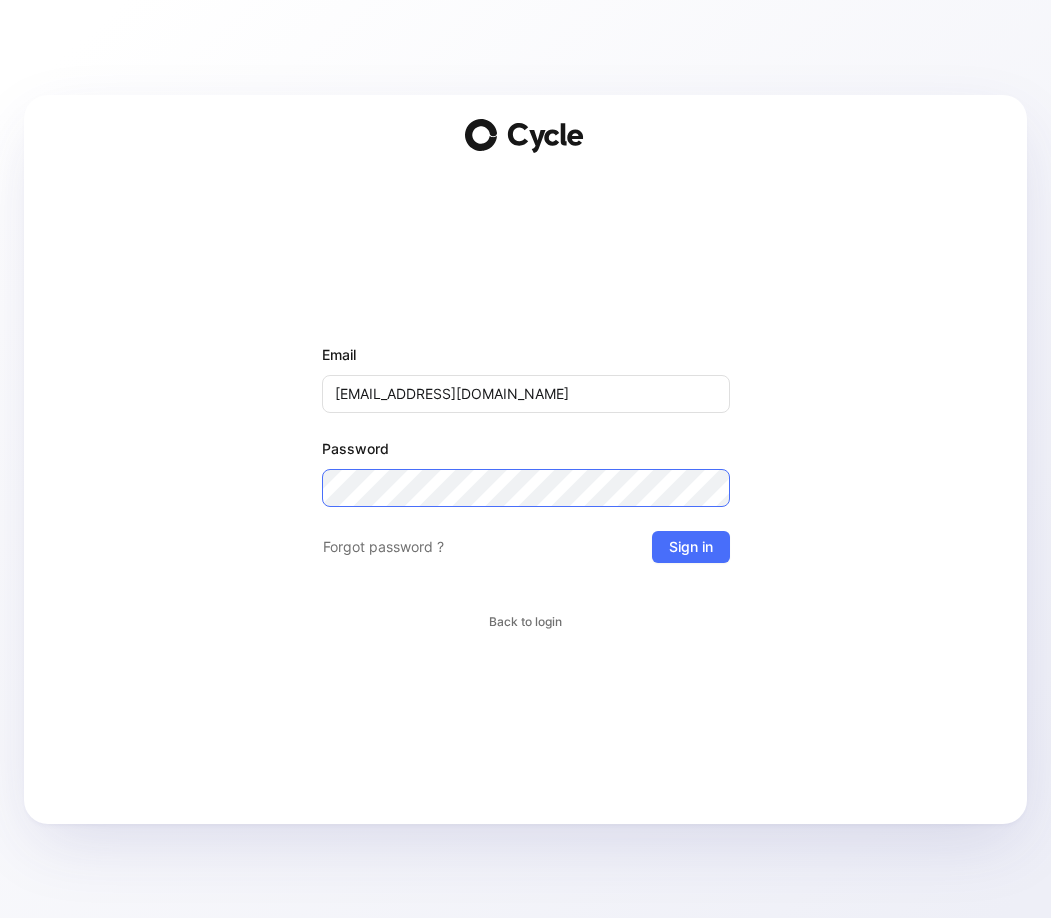 click at bounding box center (0, 918) 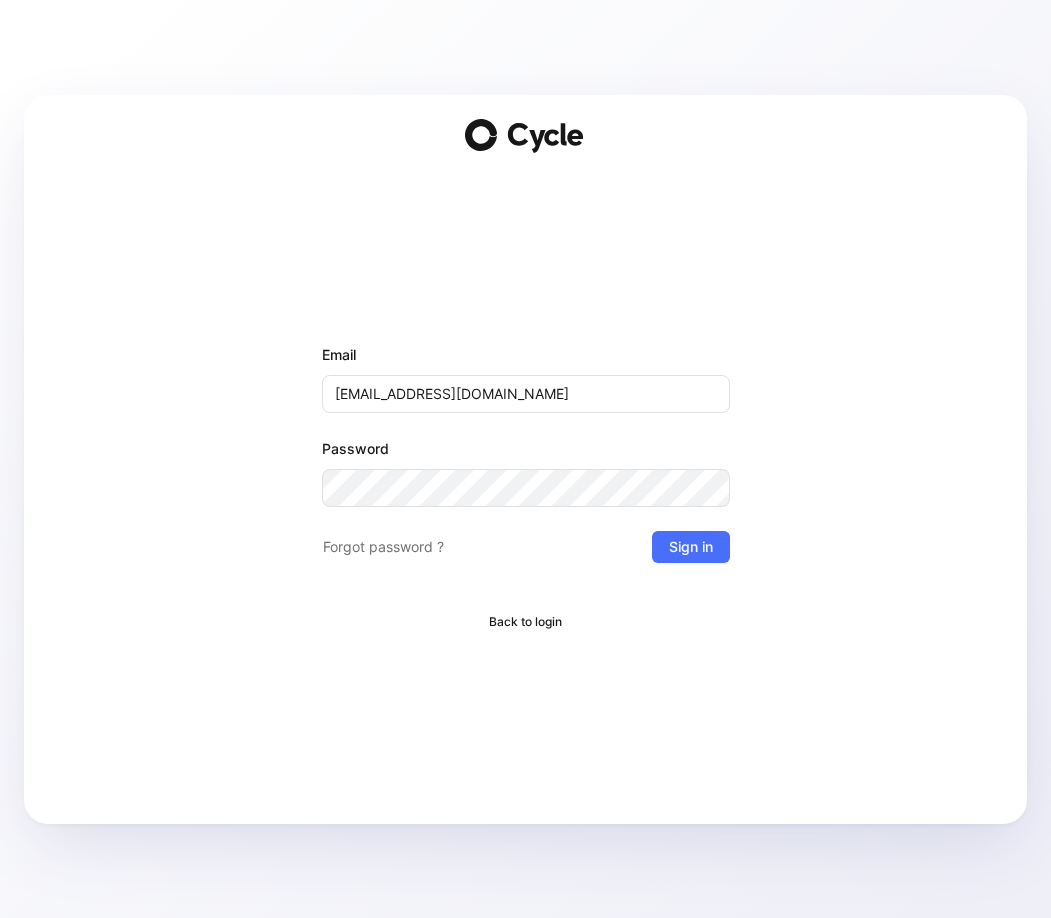 click on "Back to login" at bounding box center [525, 622] 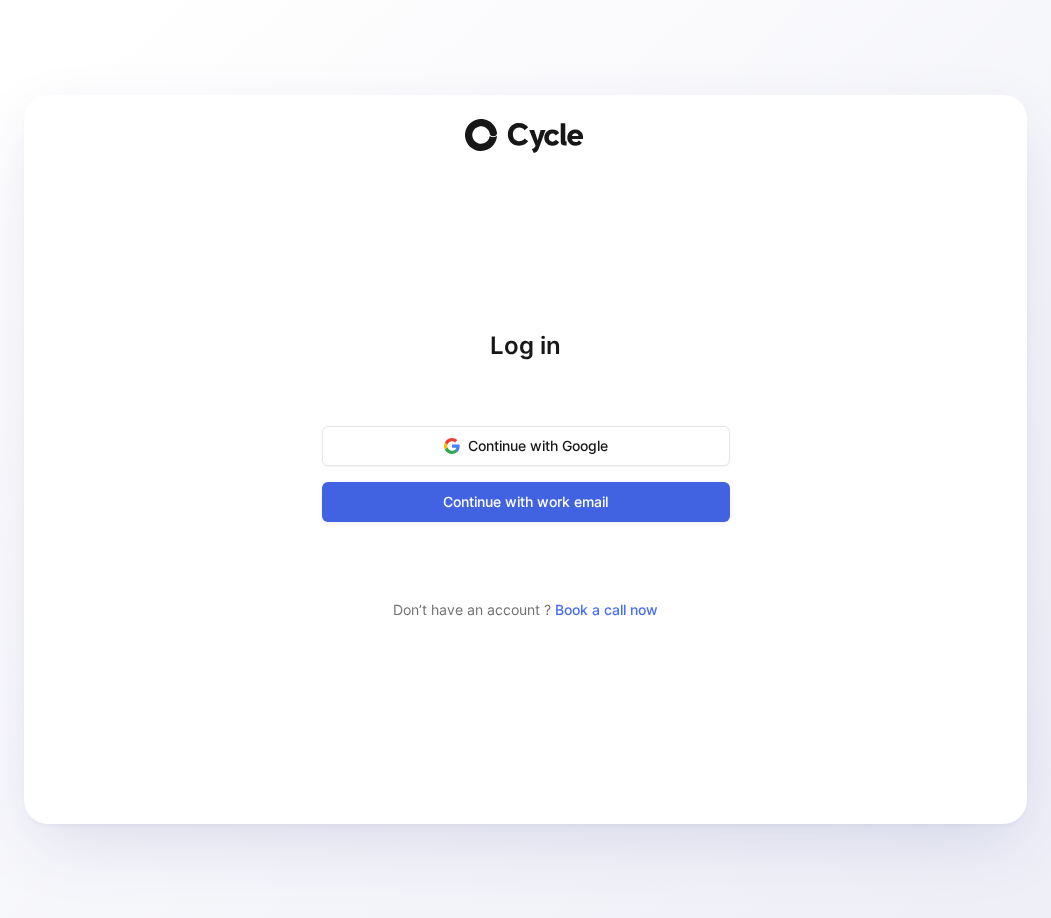 click on "Continue with work email" at bounding box center [526, 502] 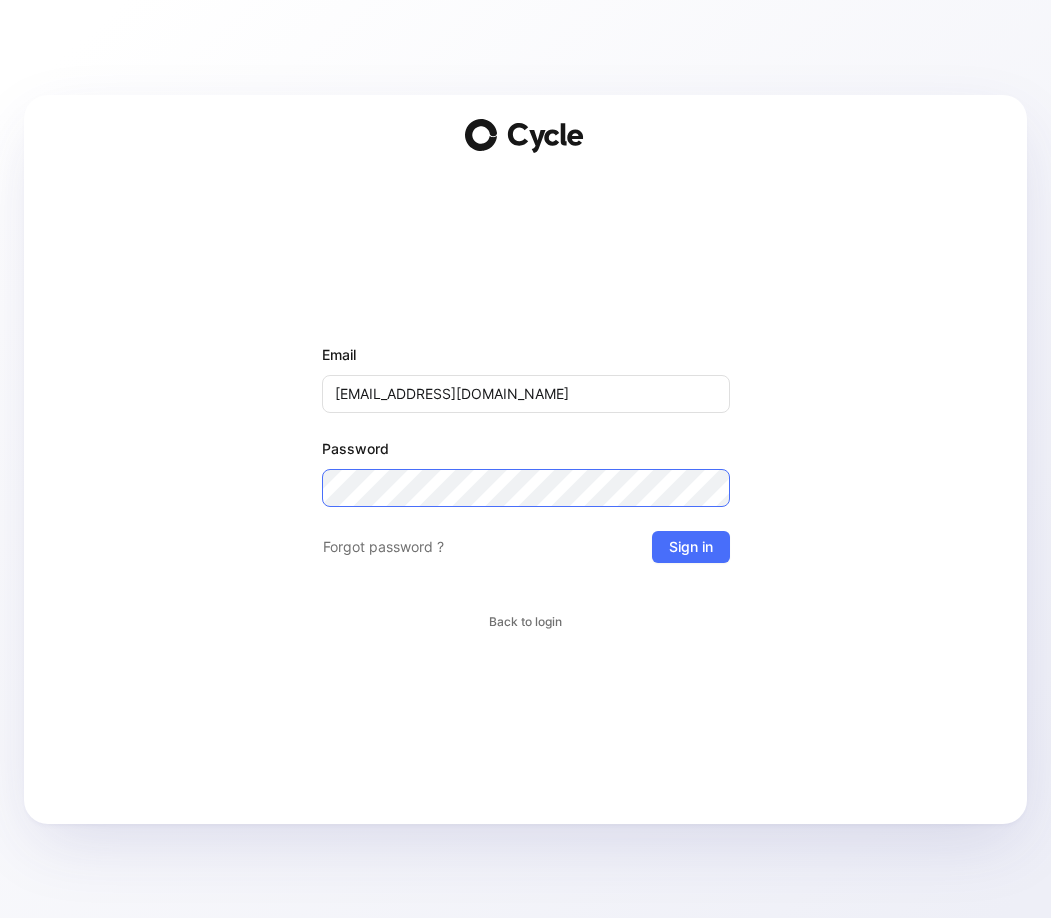 click on "Email annabelle@shopmy.us Password Forgot password ? Sign in Back to login" at bounding box center [525, 459] 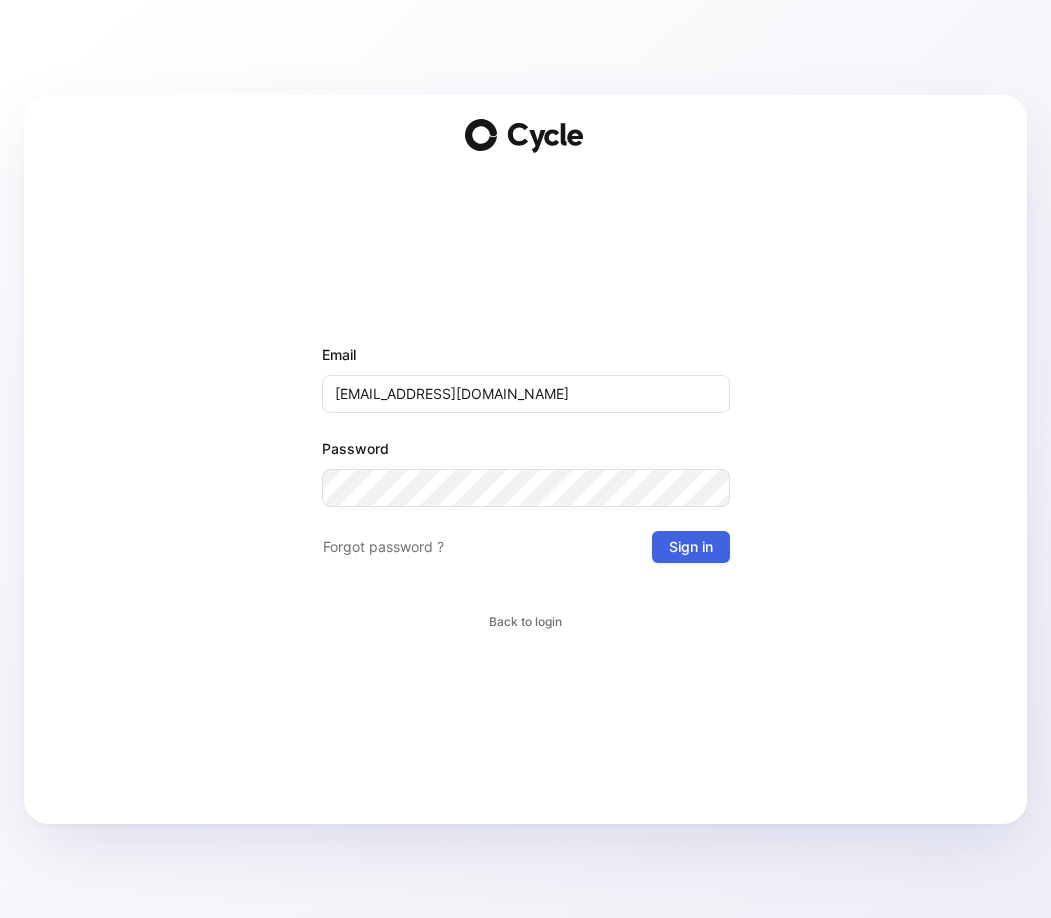 click on "Sign in" at bounding box center (691, 547) 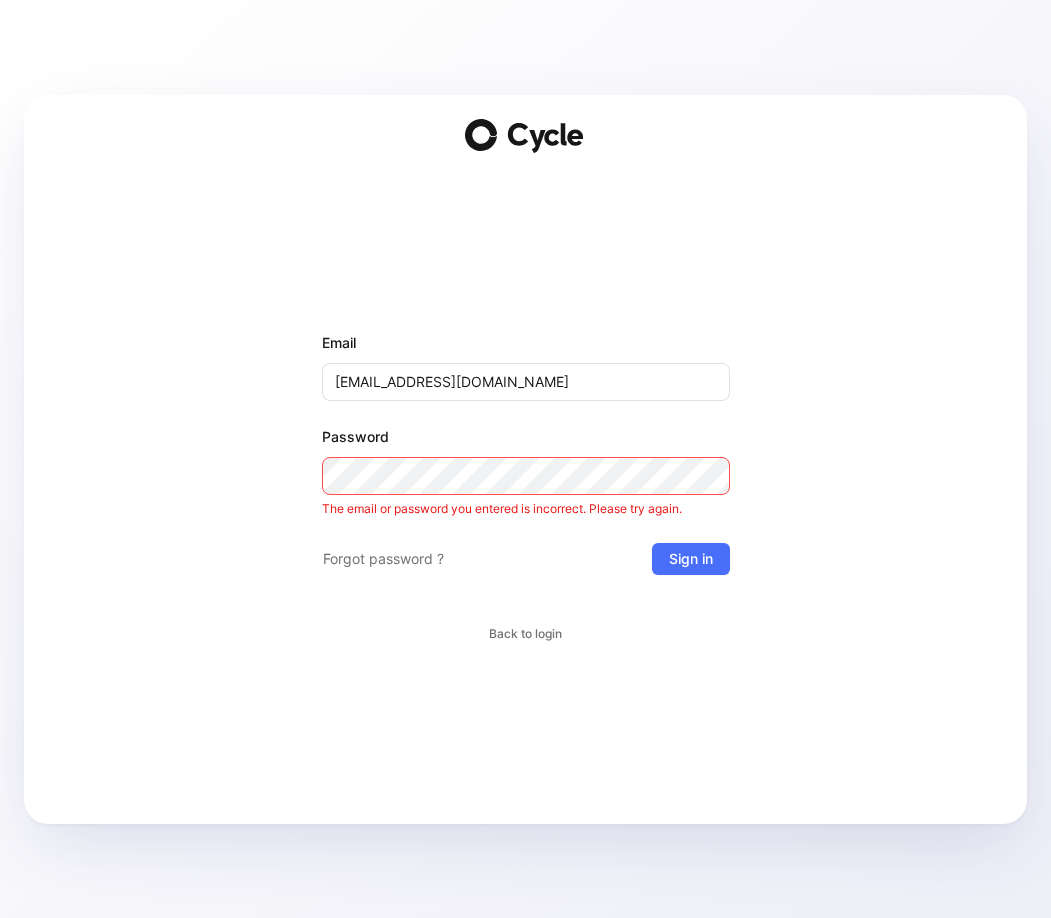 click on "Email annabelle@shopmy.us Password The email or password you entered is incorrect. Please try again. Forgot password ? Sign in Back to login" at bounding box center (526, 488) 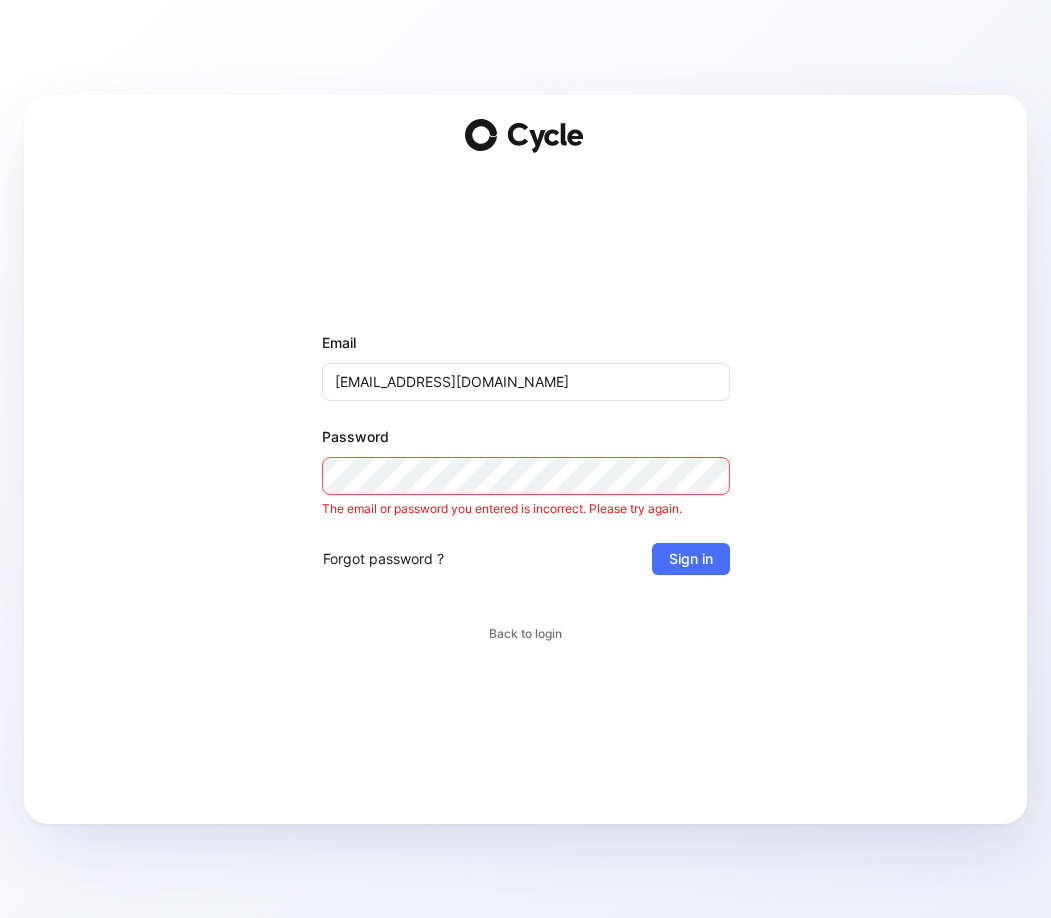 click on "Forgot password ?" at bounding box center [383, 559] 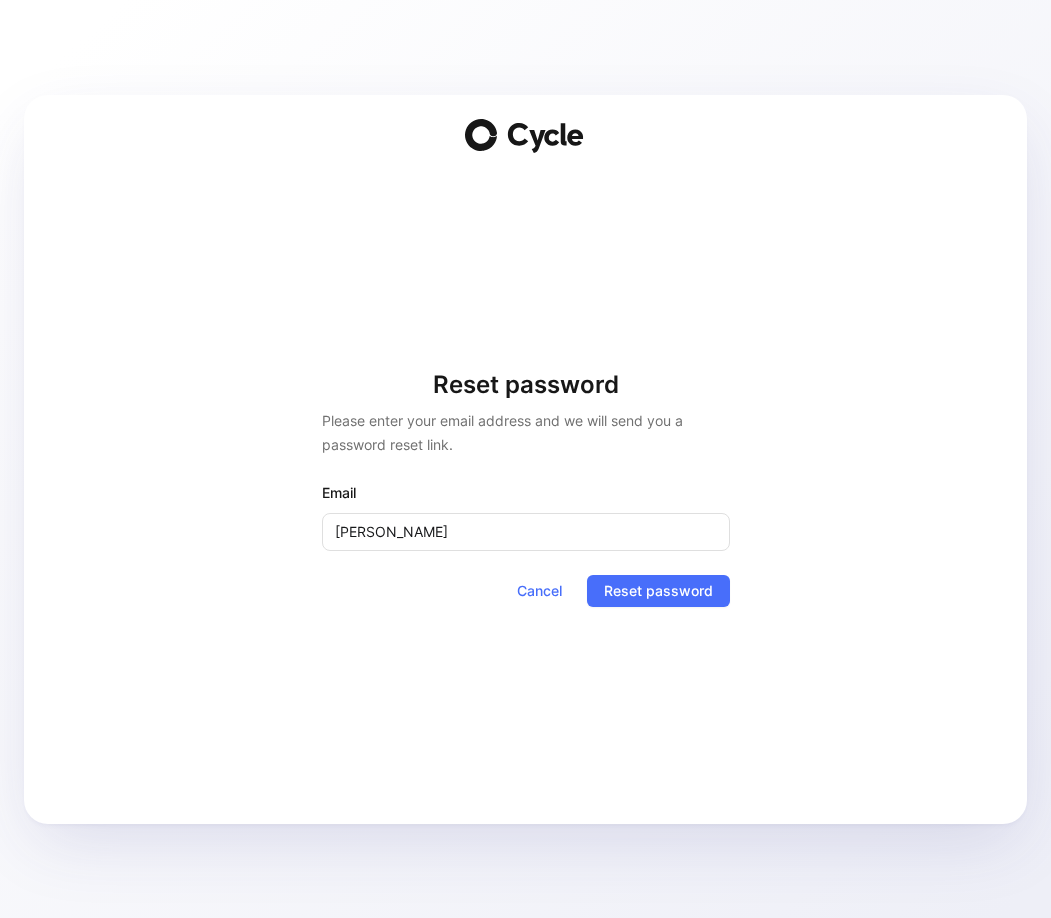 type on "annabelle@shopmy.us" 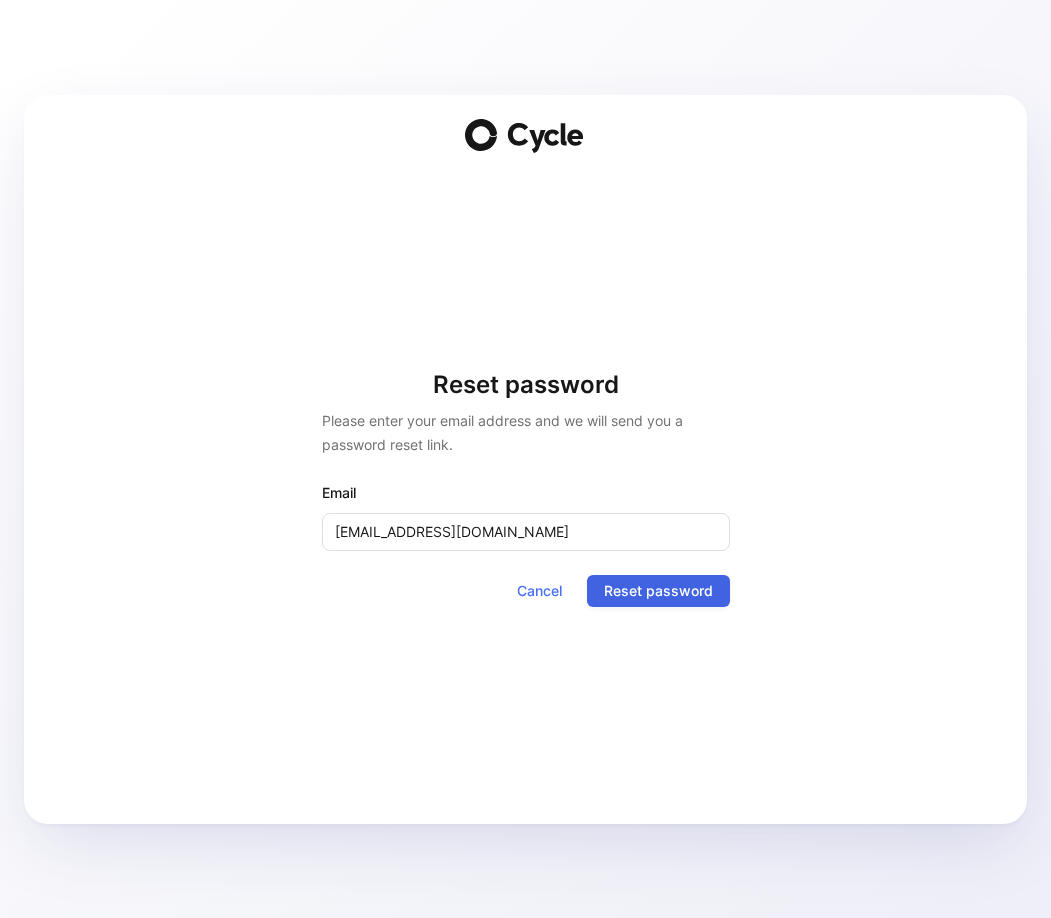 click on "Reset password" at bounding box center [658, 591] 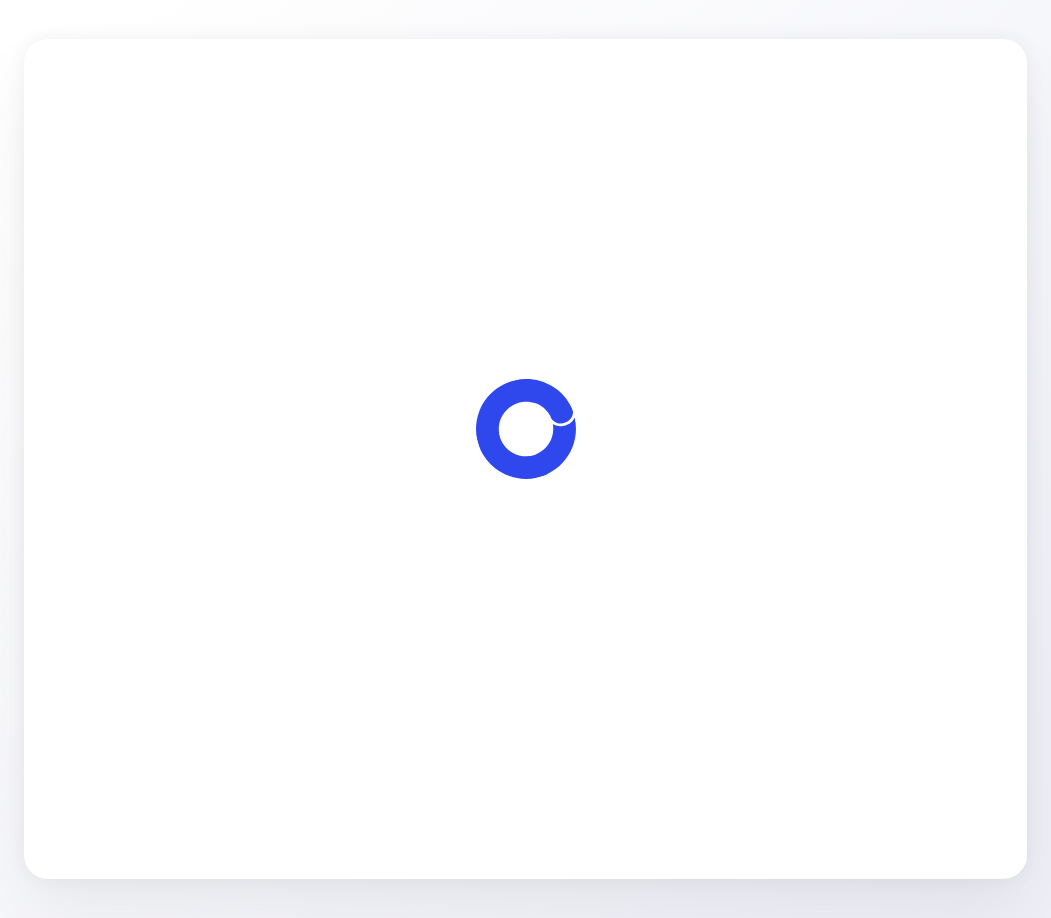 scroll, scrollTop: 0, scrollLeft: 0, axis: both 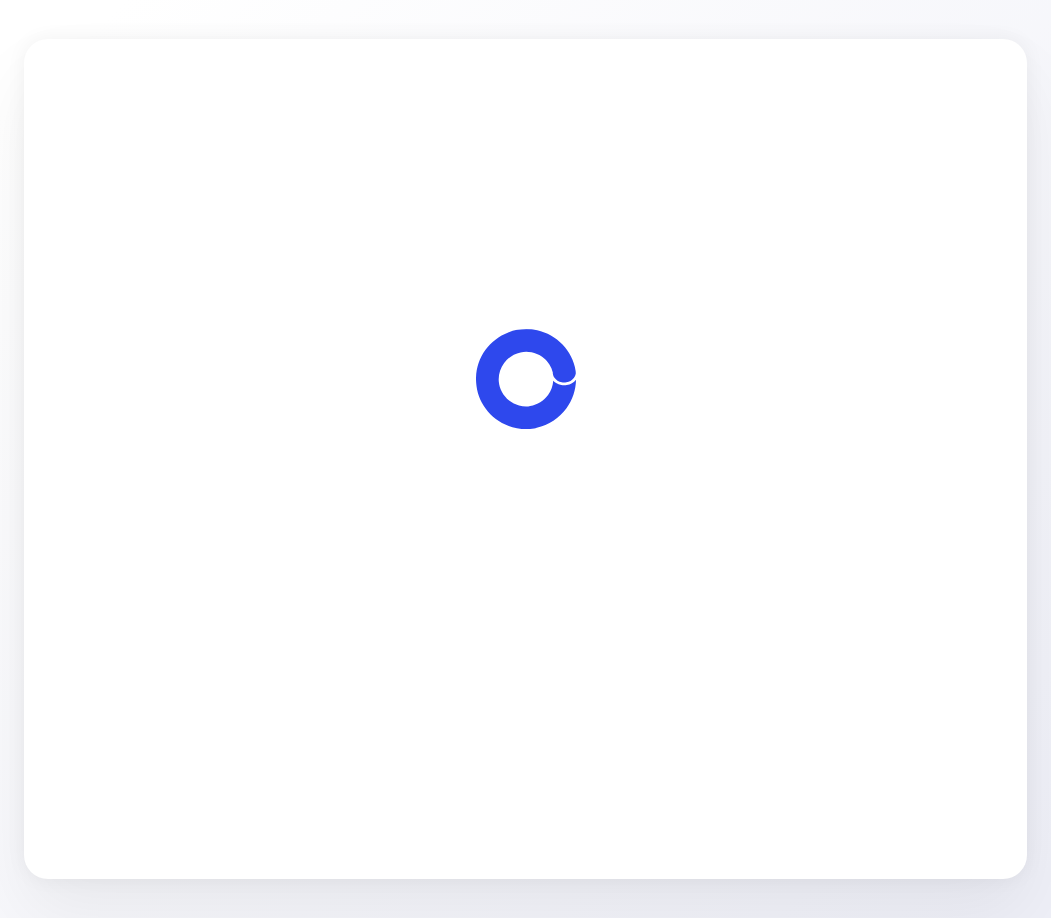 click on "Let's start" at bounding box center (525, 573) 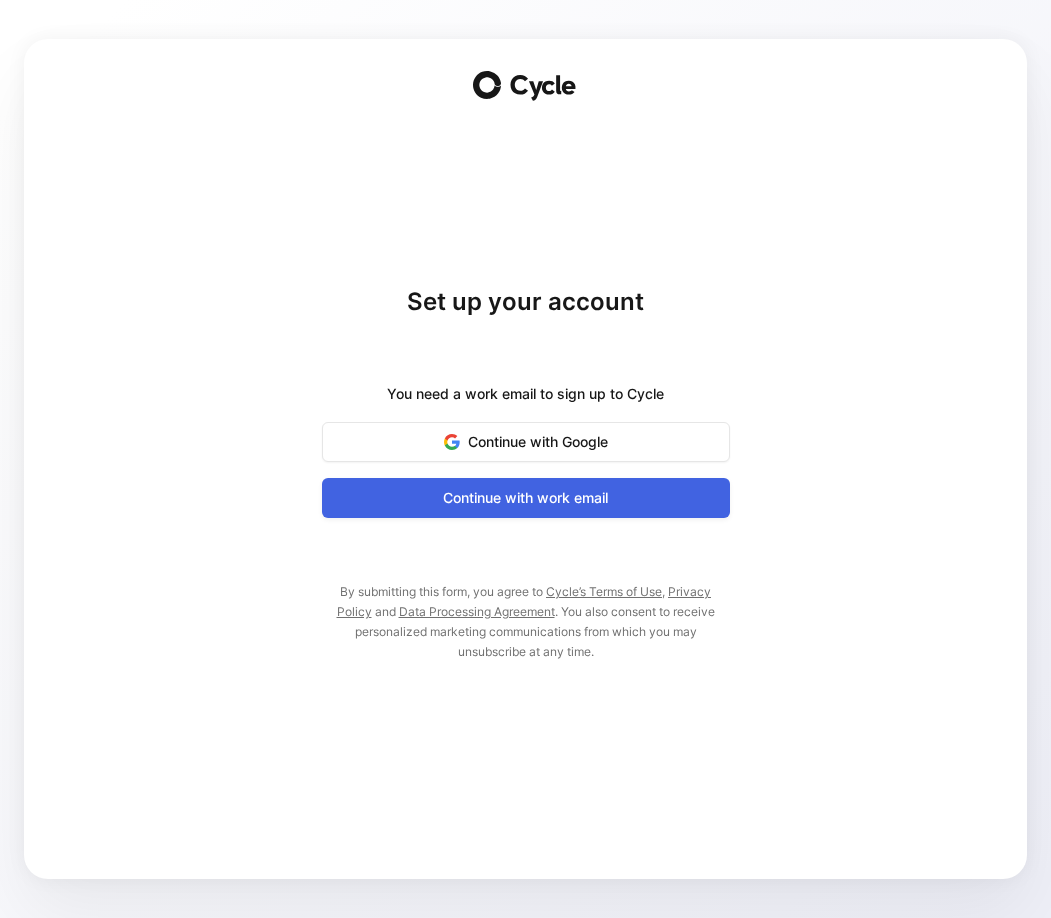 click on "Continue with work email" at bounding box center [526, 498] 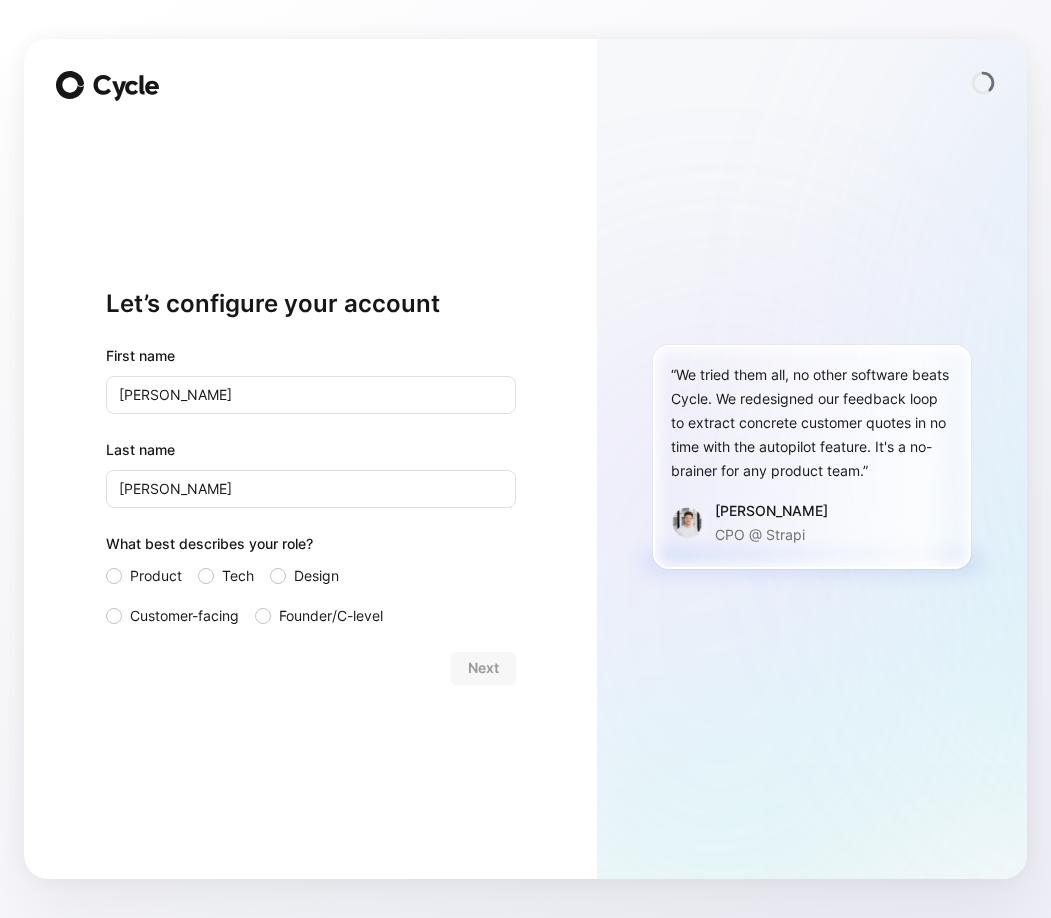 click on "What best describes your role?" at bounding box center [311, 548] 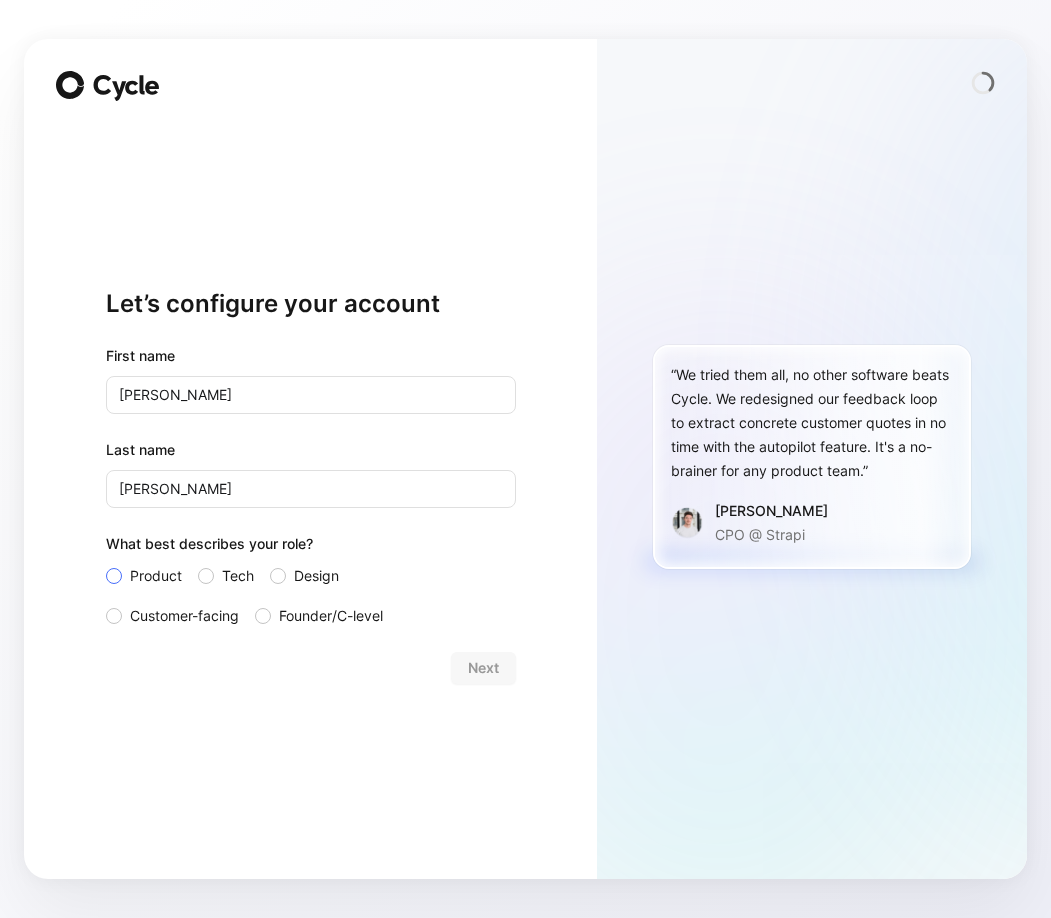 click on "Product" at bounding box center (156, 576) 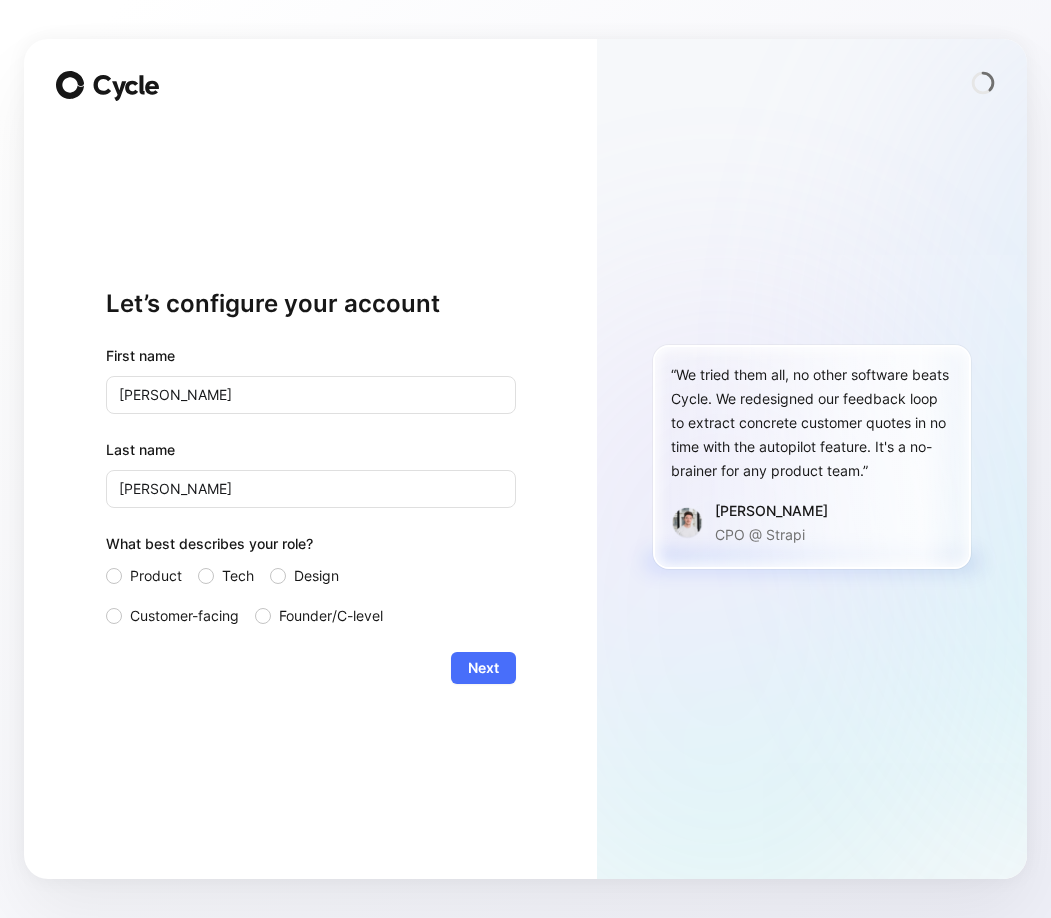 drag, startPoint x: 219, startPoint y: 623, endPoint x: 334, endPoint y: 643, distance: 116.72617 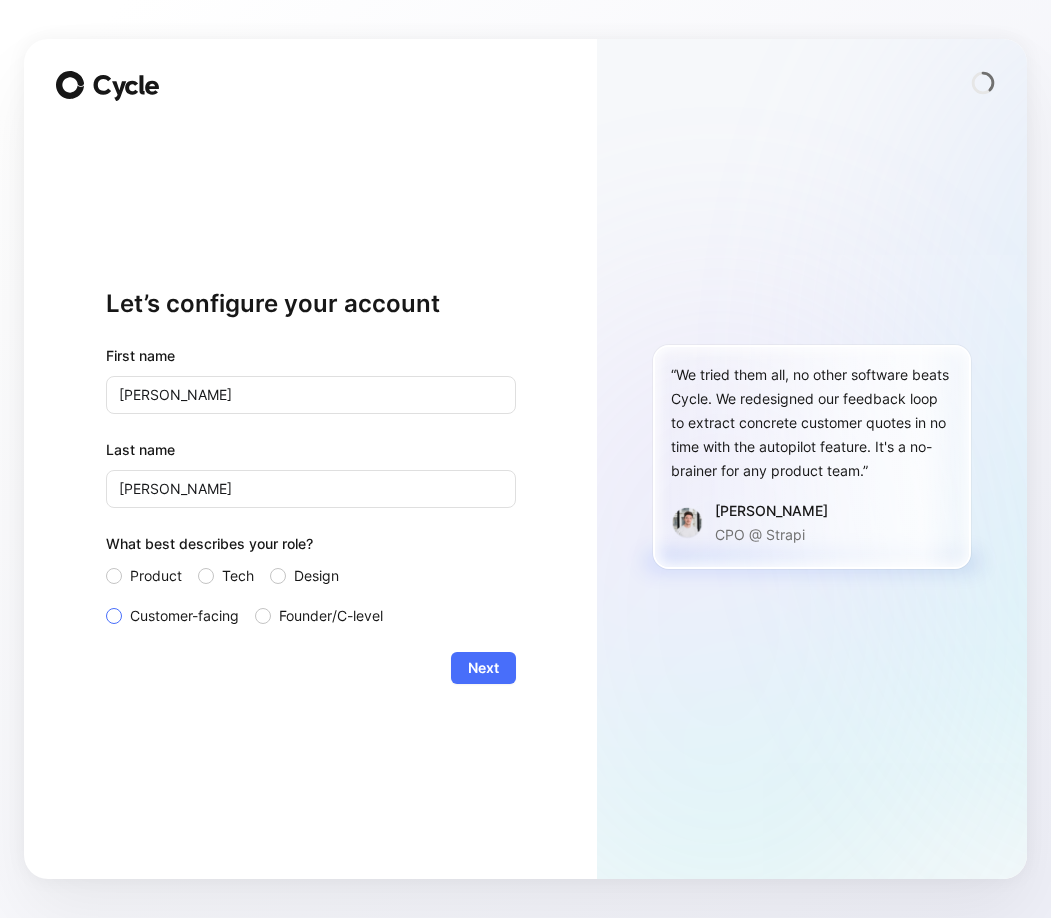 click on "Customer-facing" at bounding box center [106, 604] 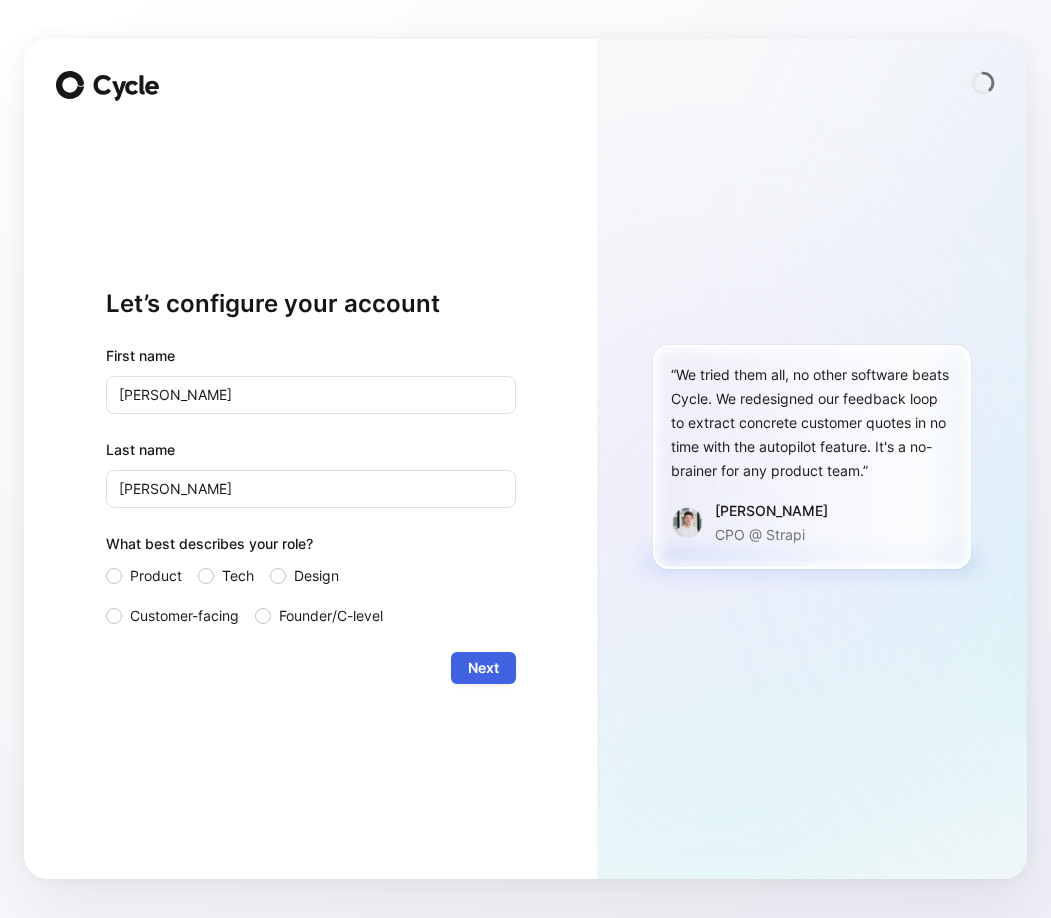 click on "Next" at bounding box center [483, 668] 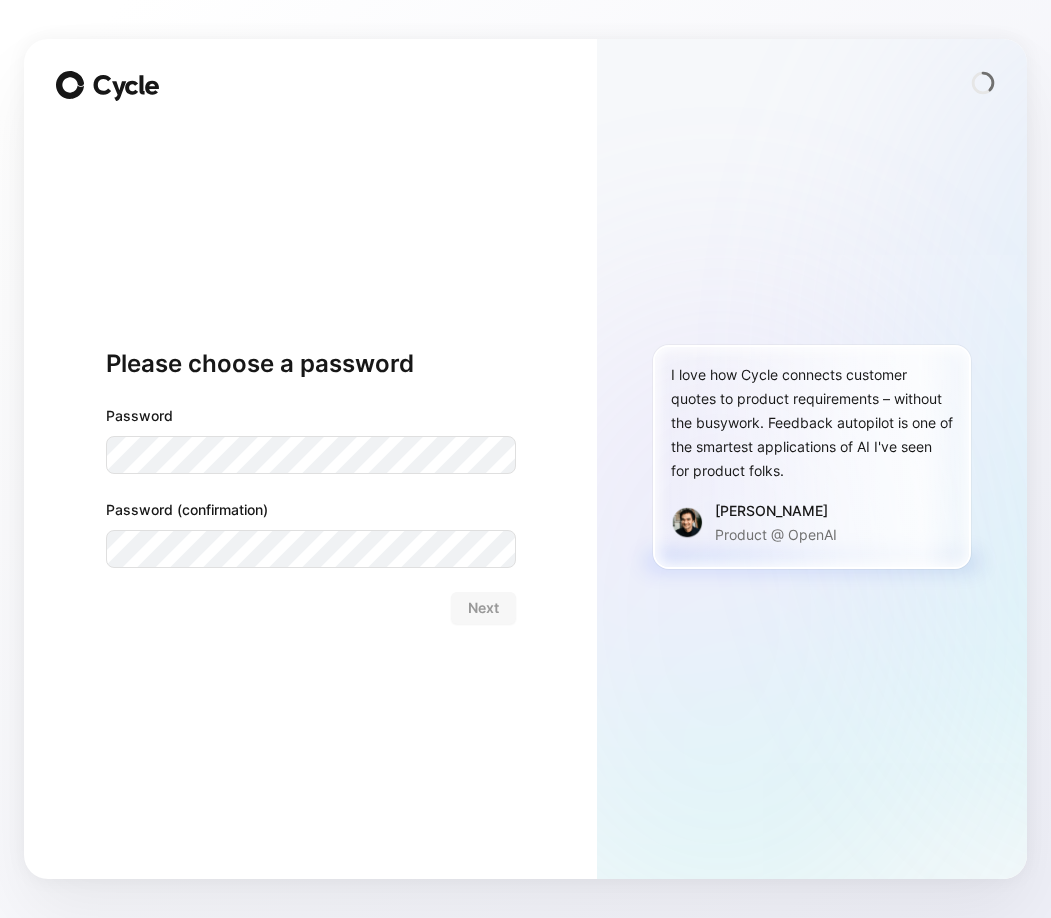 click at bounding box center (0, 918) 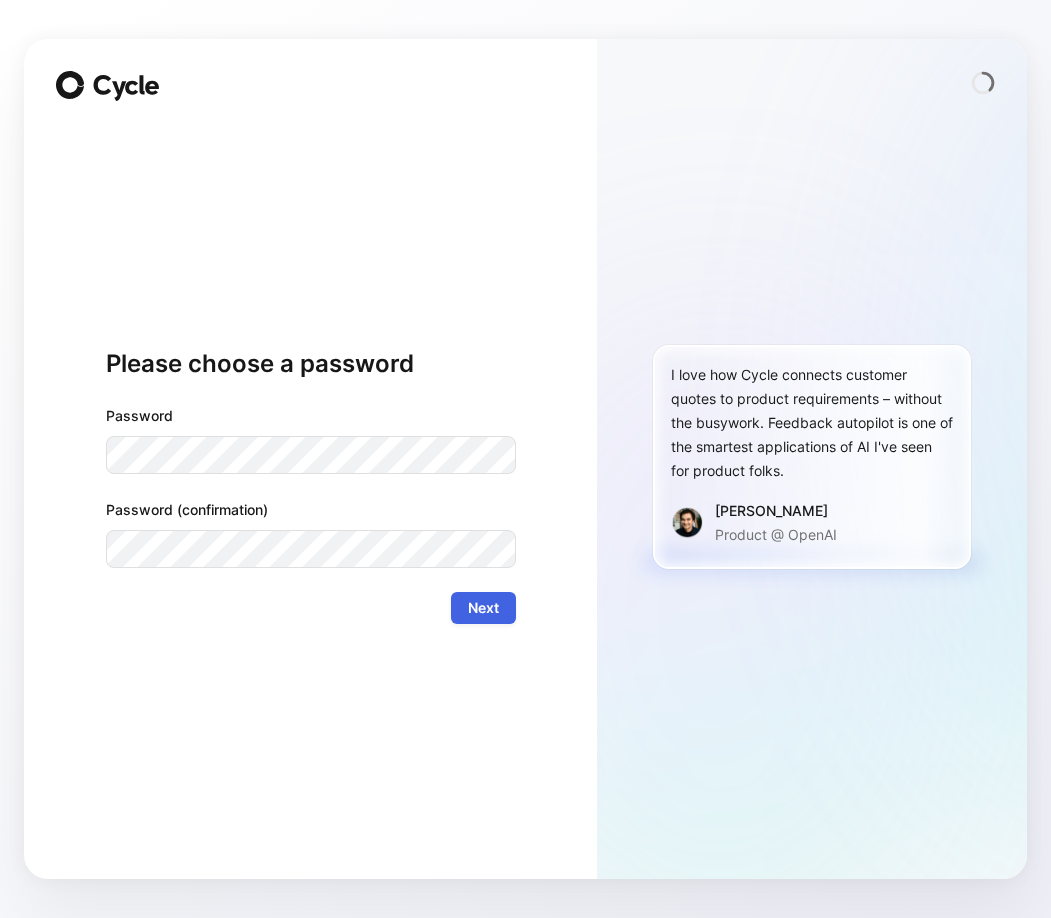 click on "Next" at bounding box center [483, 608] 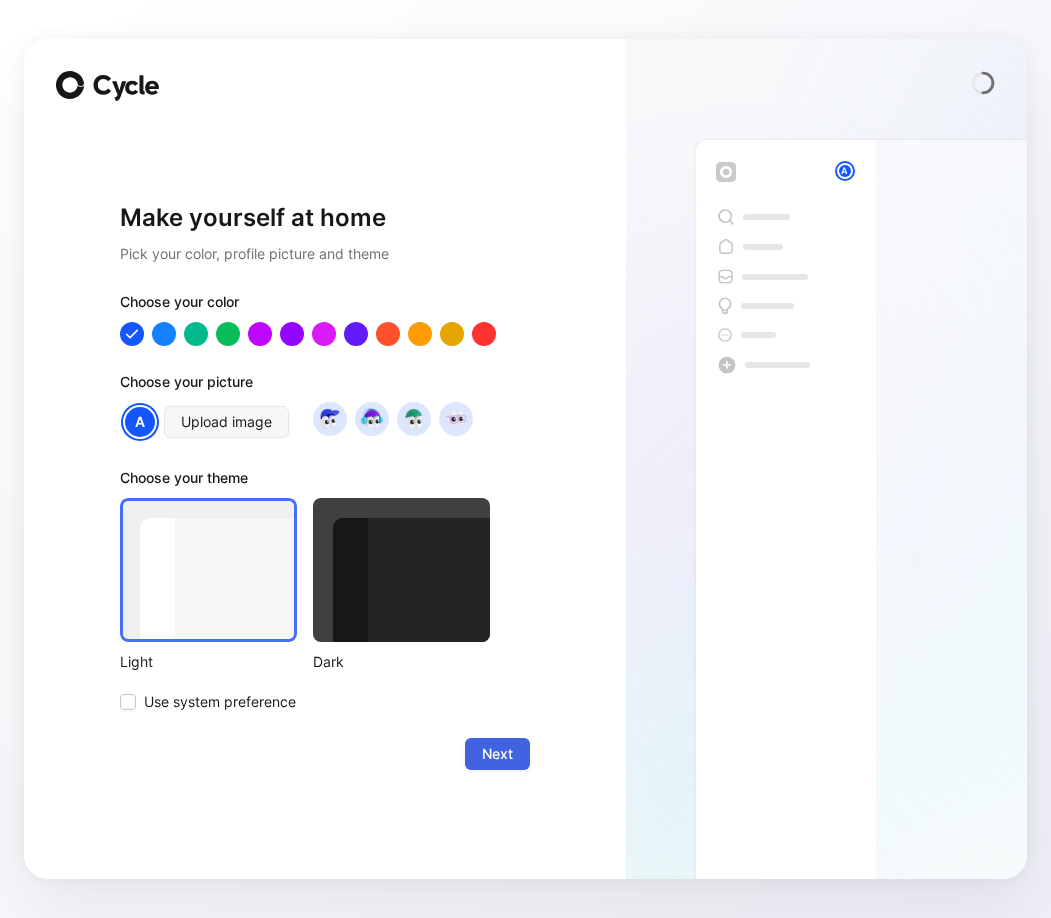 click on "Next" at bounding box center (497, 754) 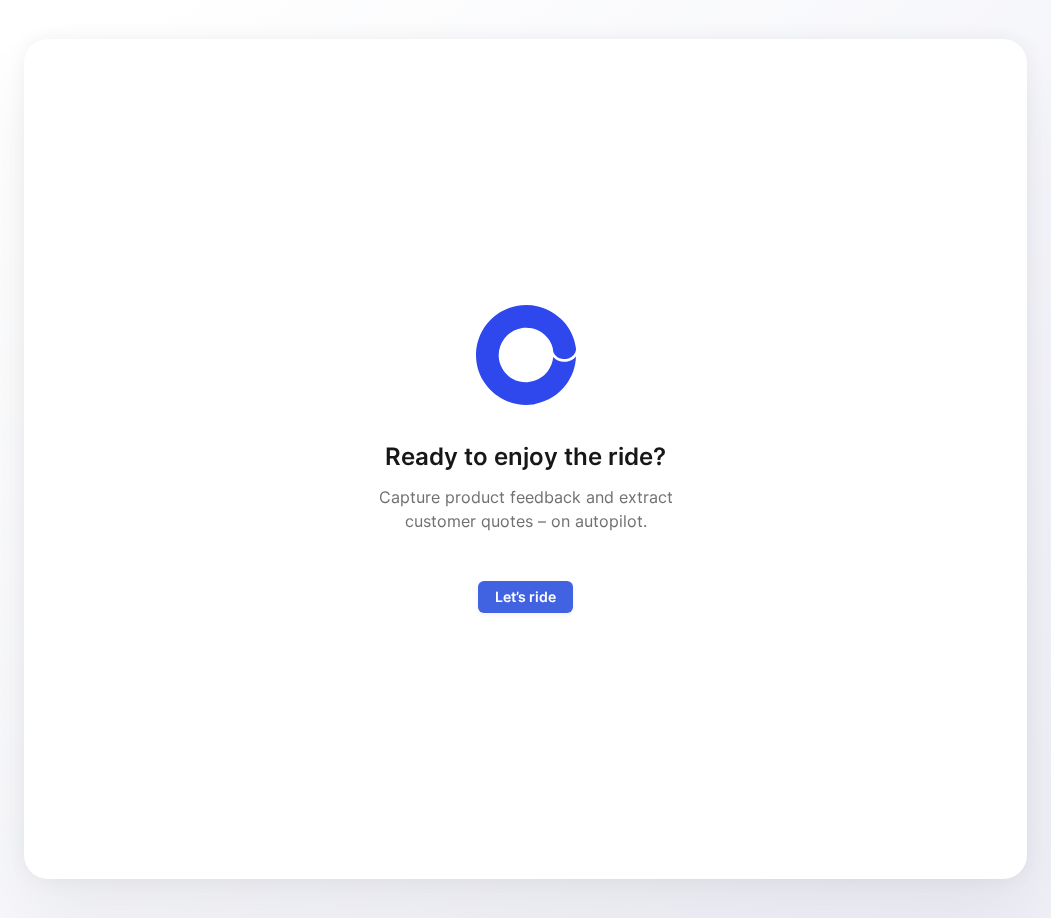 click on "Let’s ride" at bounding box center (525, 597) 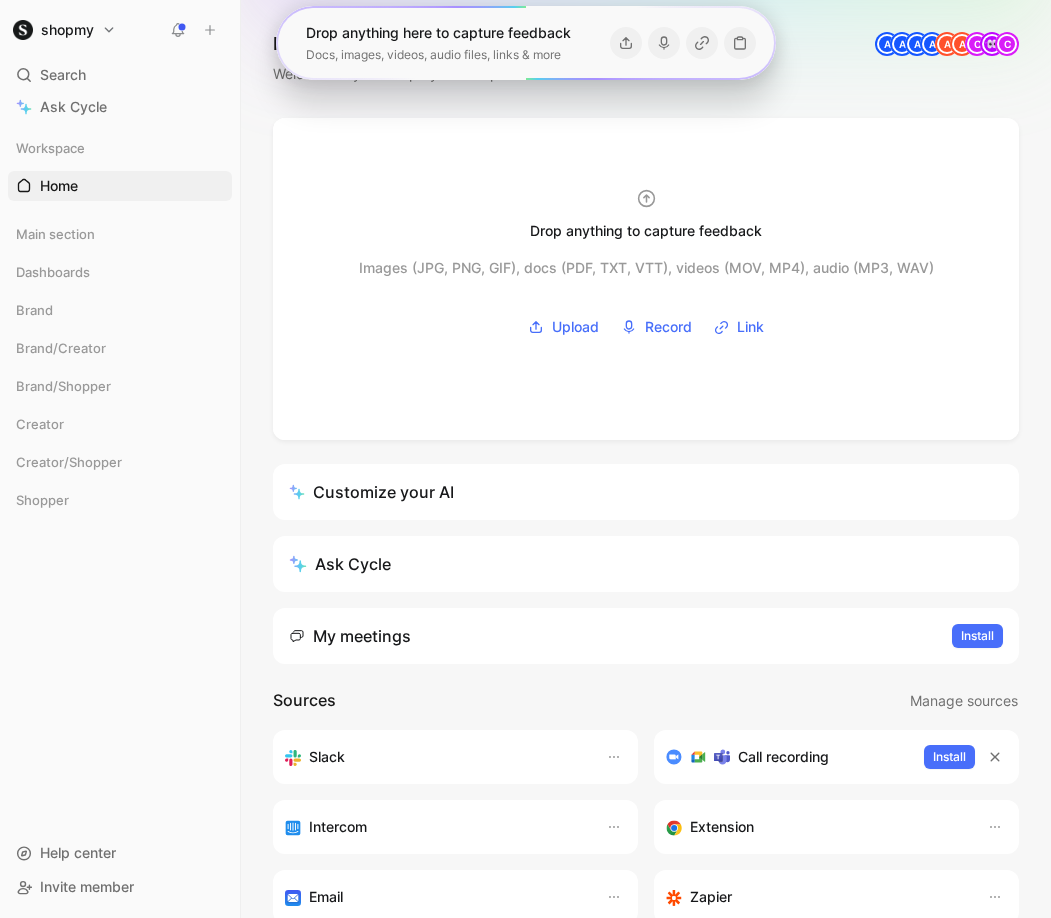 click on "Hello [PERSON_NAME] ❄️ COLLABORATOR Welcome to your shopmy’s workspace A A A A A A C C" at bounding box center (646, 59) 